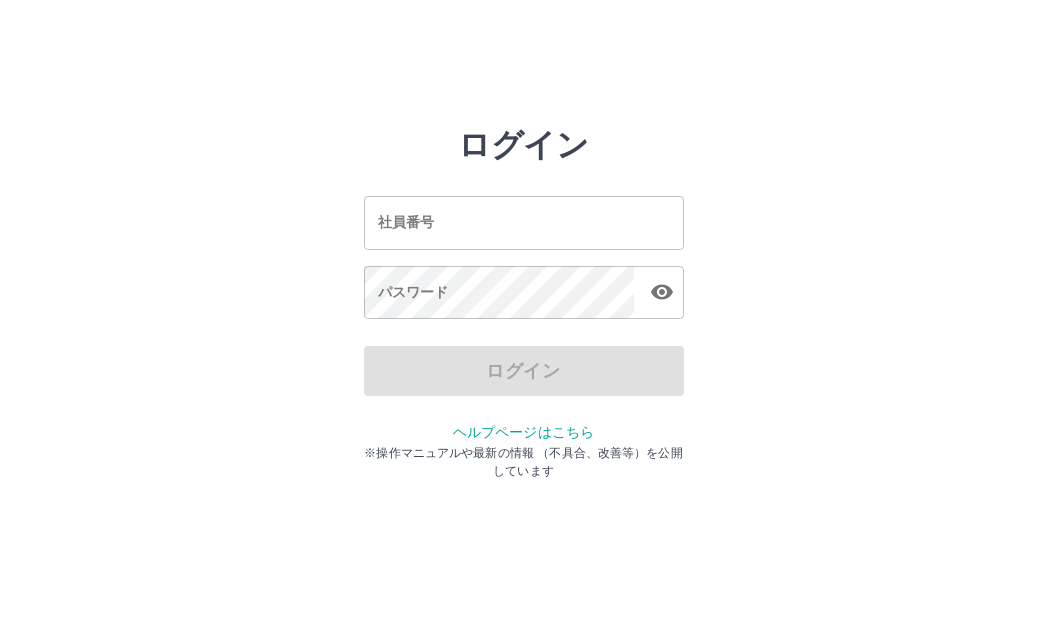 scroll, scrollTop: 0, scrollLeft: 0, axis: both 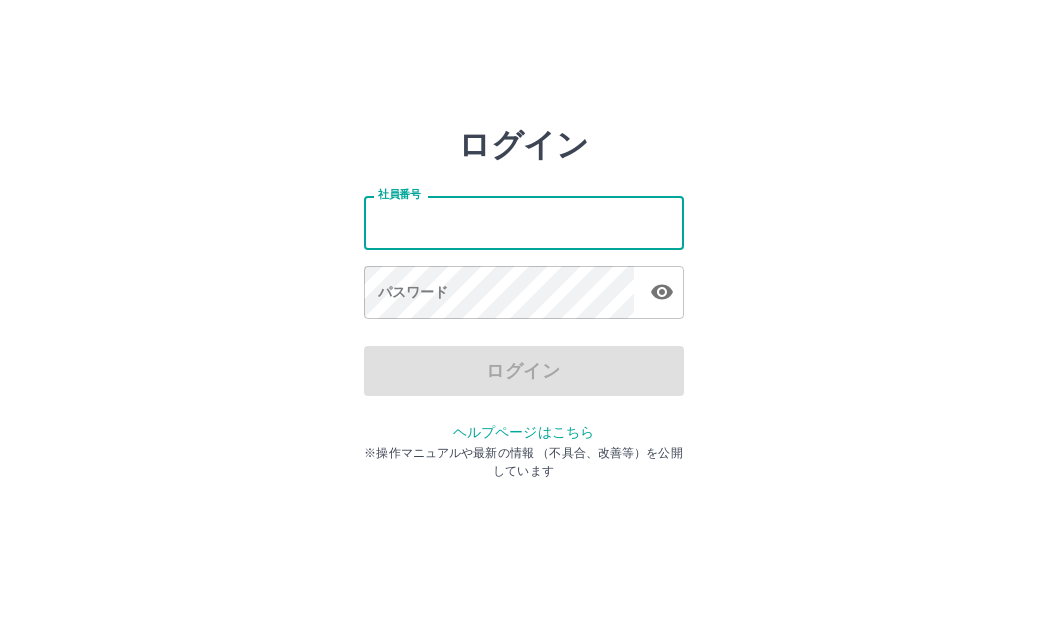 click on "社員番号" at bounding box center [524, 222] 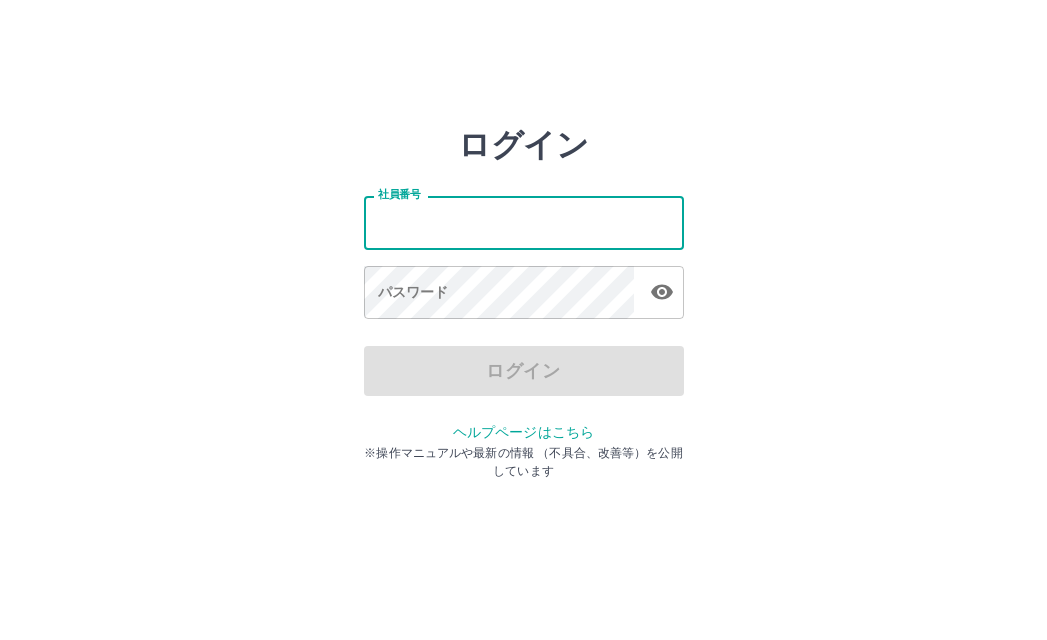 type on "*******" 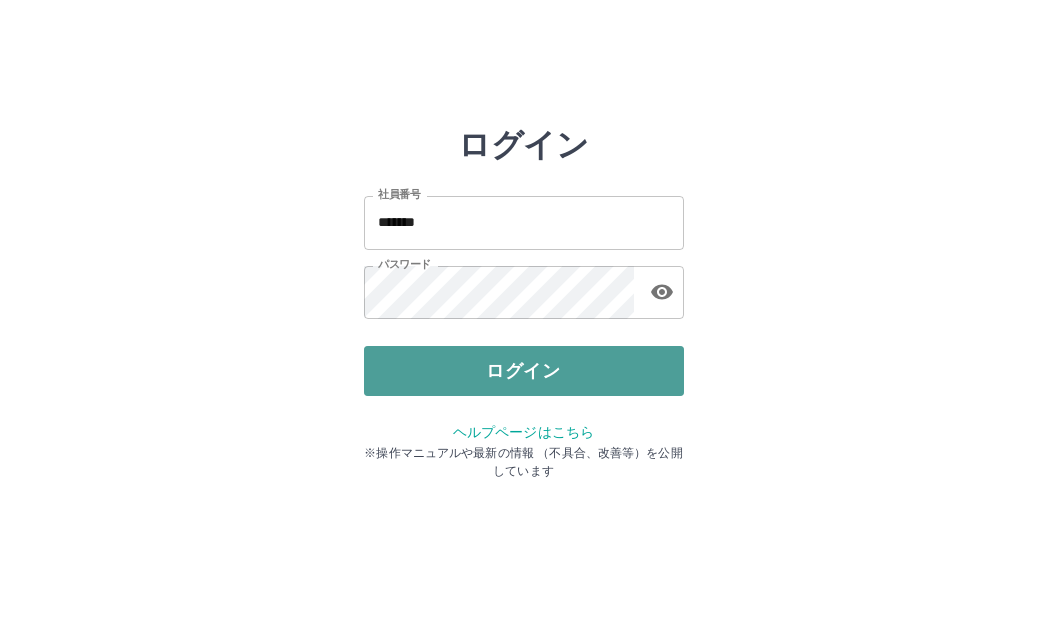 click on "ログイン" at bounding box center (524, 371) 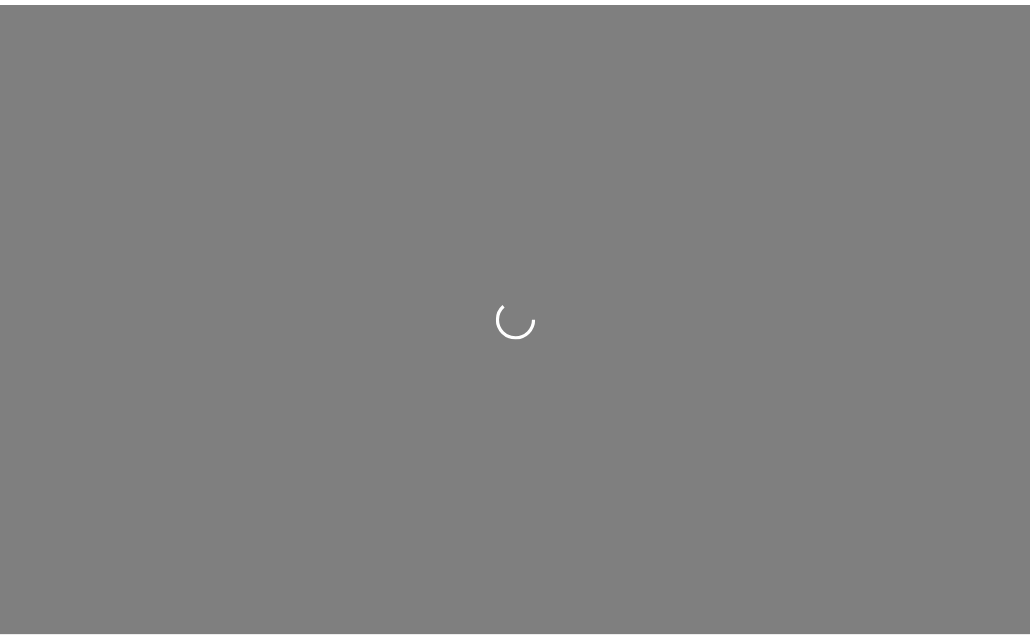 scroll, scrollTop: 0, scrollLeft: 0, axis: both 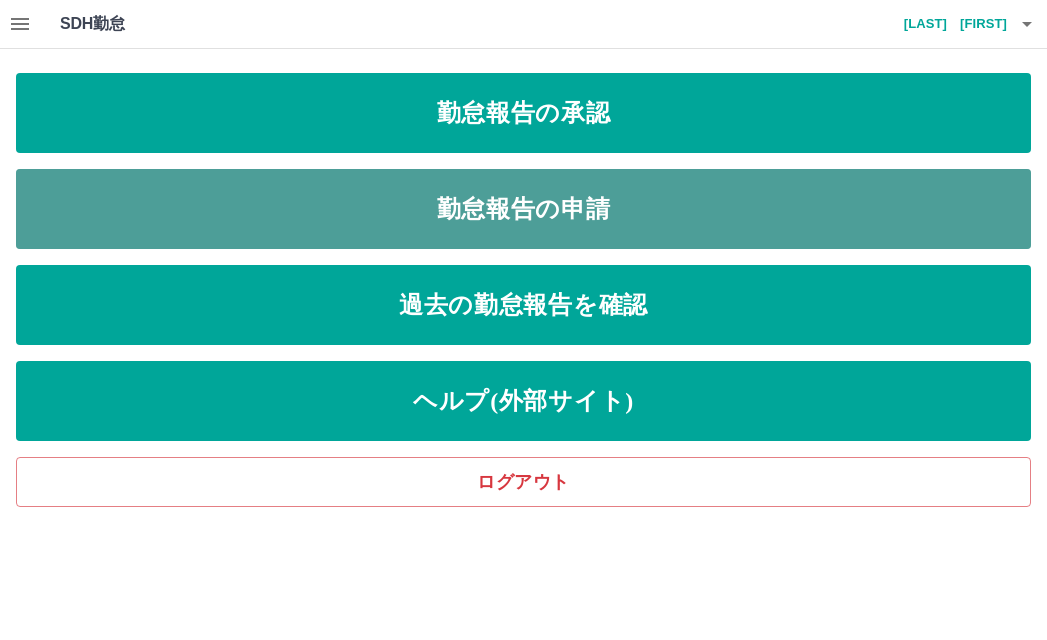 click on "勤怠報告の申請" at bounding box center (523, 209) 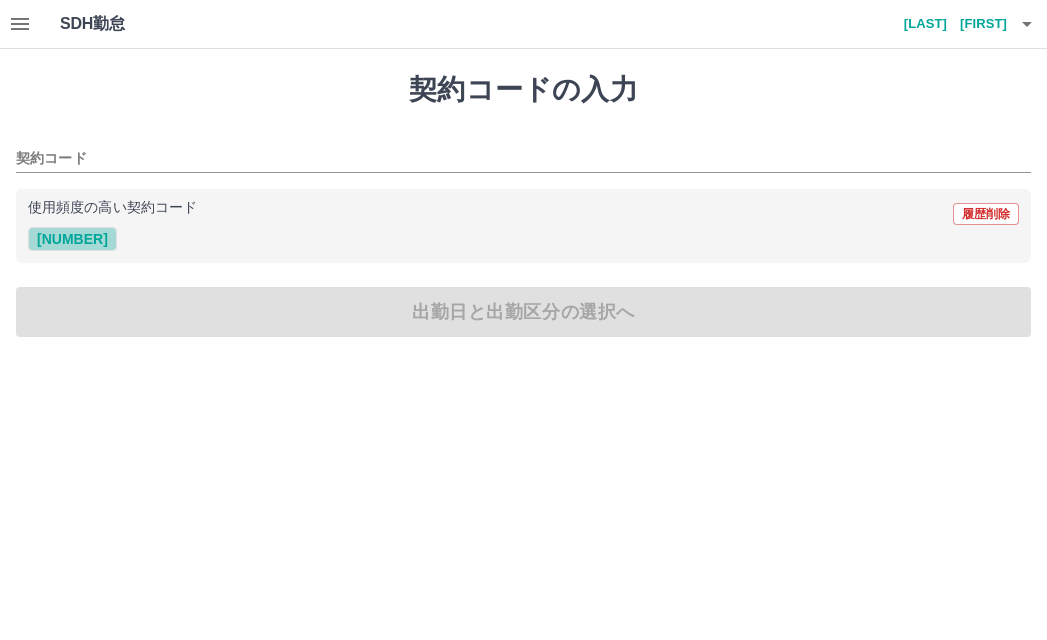 click on "[NUMBER]" at bounding box center (72, 239) 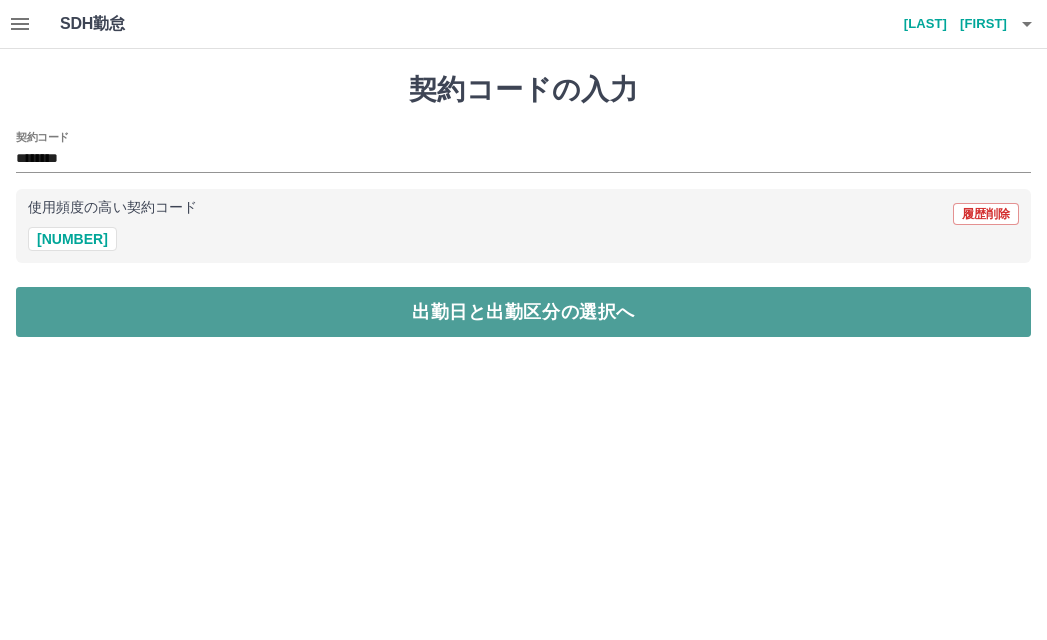click on "出勤日と出勤区分の選択へ" at bounding box center [523, 312] 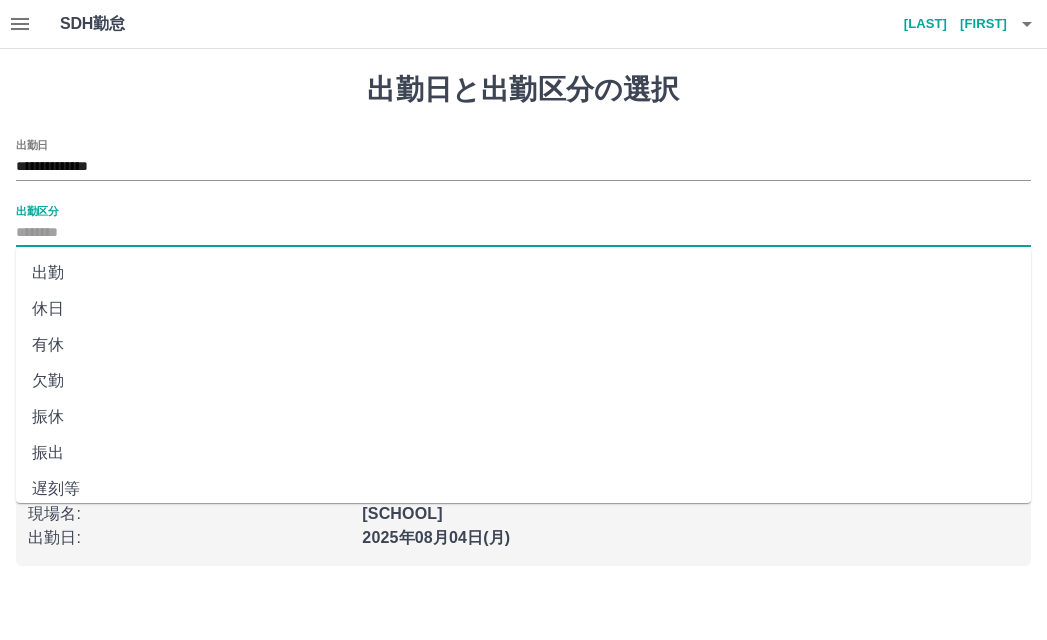 click on "出勤区分" at bounding box center (523, 233) 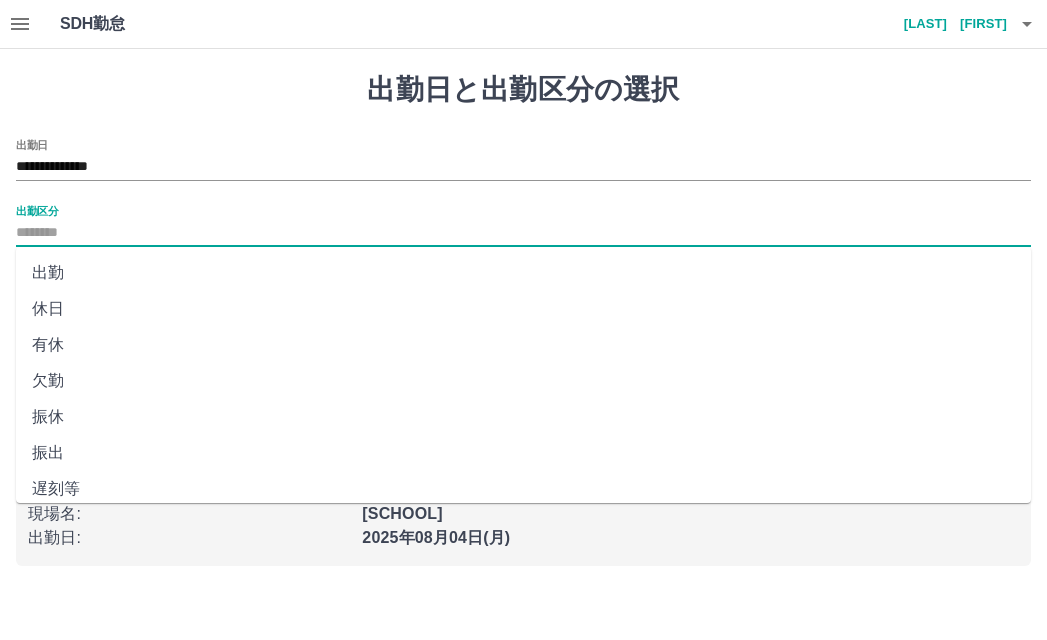 click on "出勤" at bounding box center (523, 273) 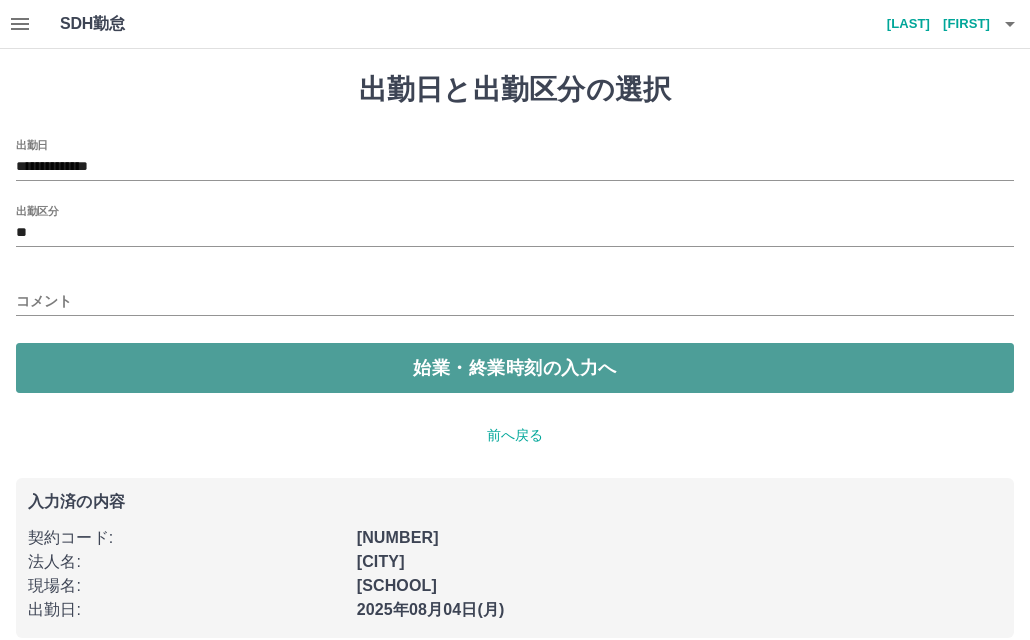 click on "始業・終業時刻の入力へ" at bounding box center (515, 368) 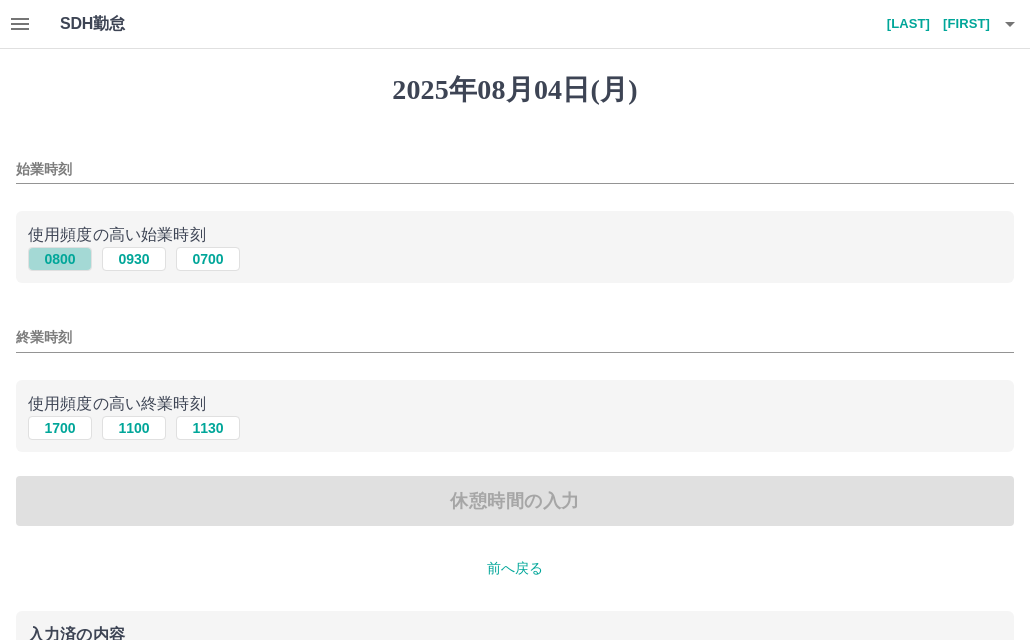 click on "0800" at bounding box center (60, 259) 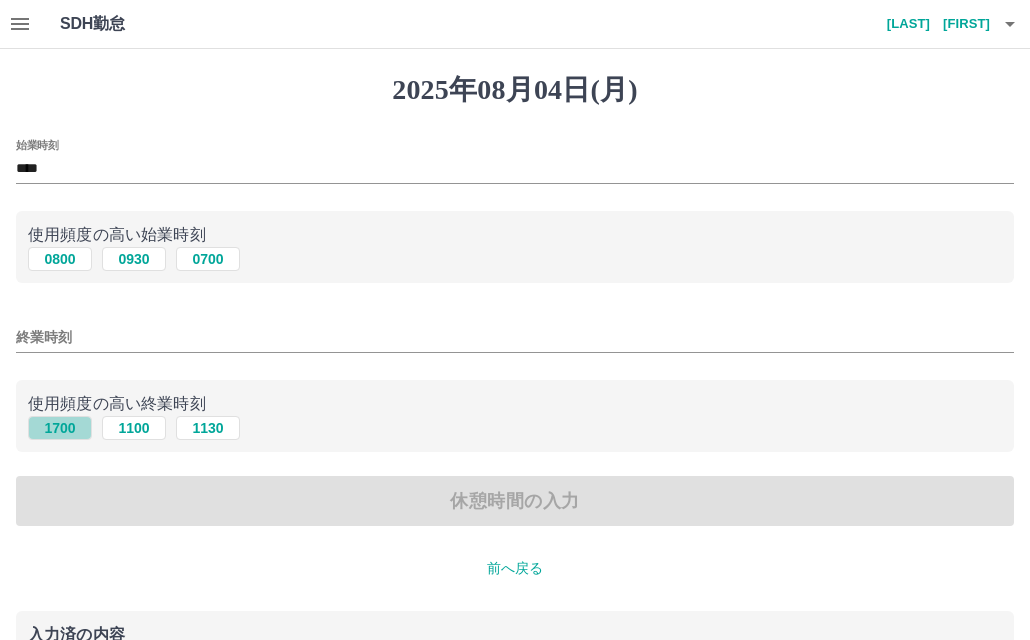 click on "1700" at bounding box center (60, 428) 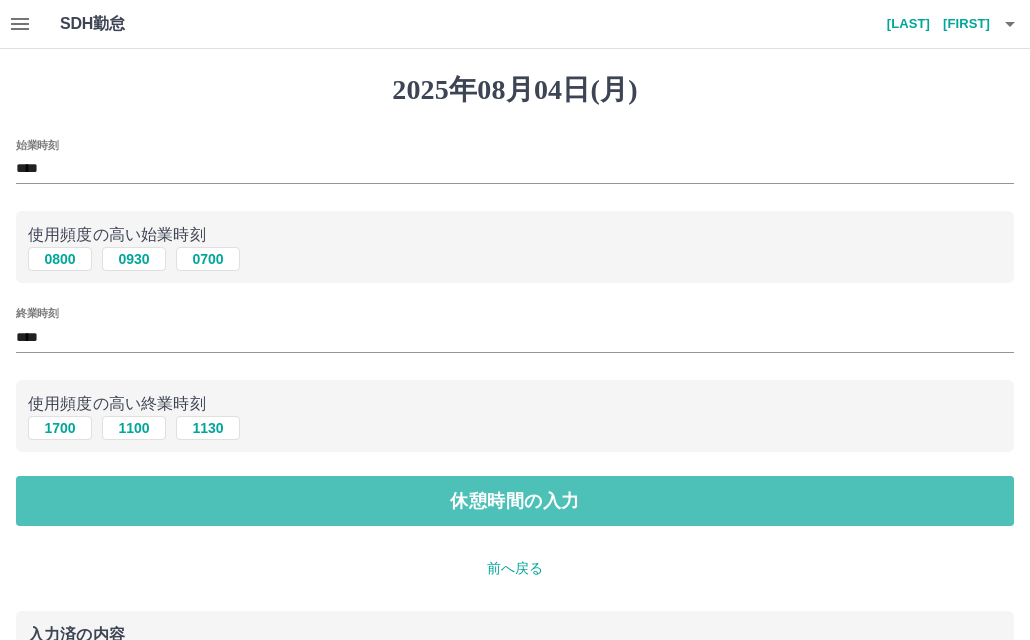 drag, startPoint x: 55, startPoint y: 488, endPoint x: 67, endPoint y: 464, distance: 26.832815 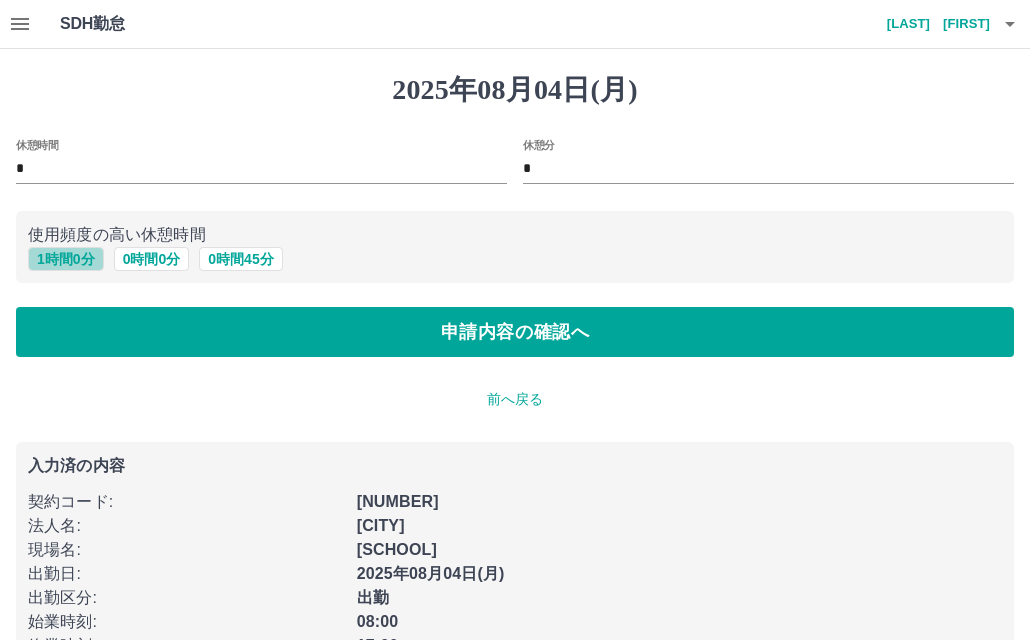 click on "1 時間 0 分" at bounding box center [66, 259] 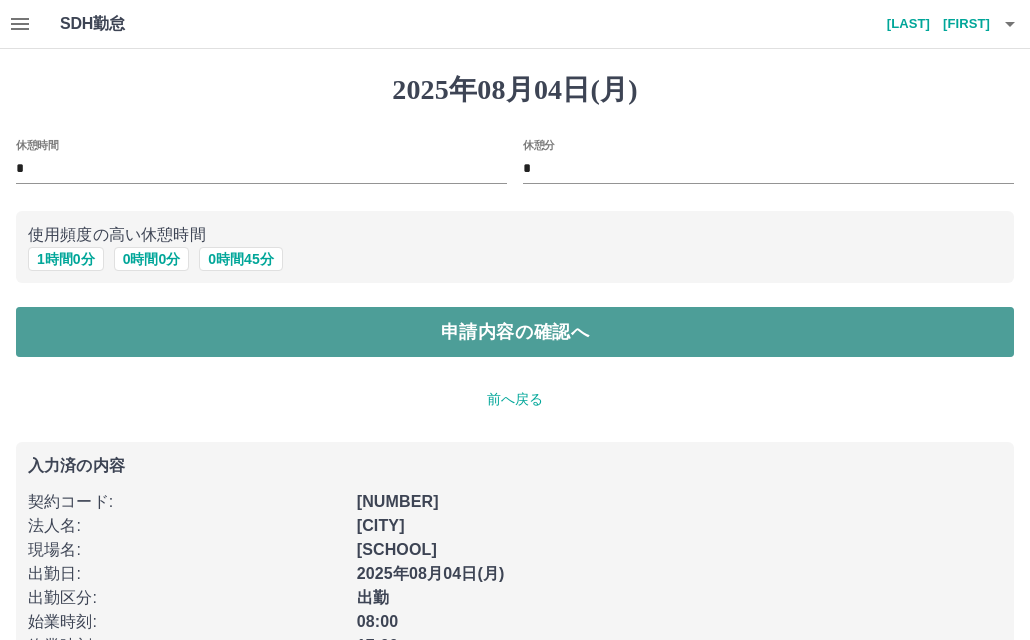 click on "申請内容の確認へ" at bounding box center (515, 332) 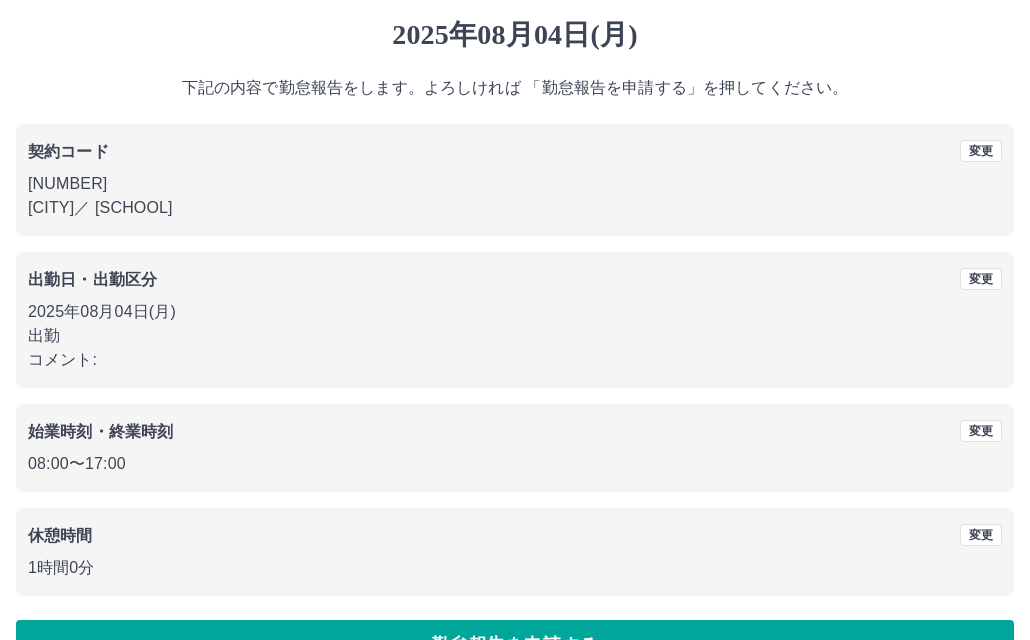 scroll, scrollTop: 109, scrollLeft: 0, axis: vertical 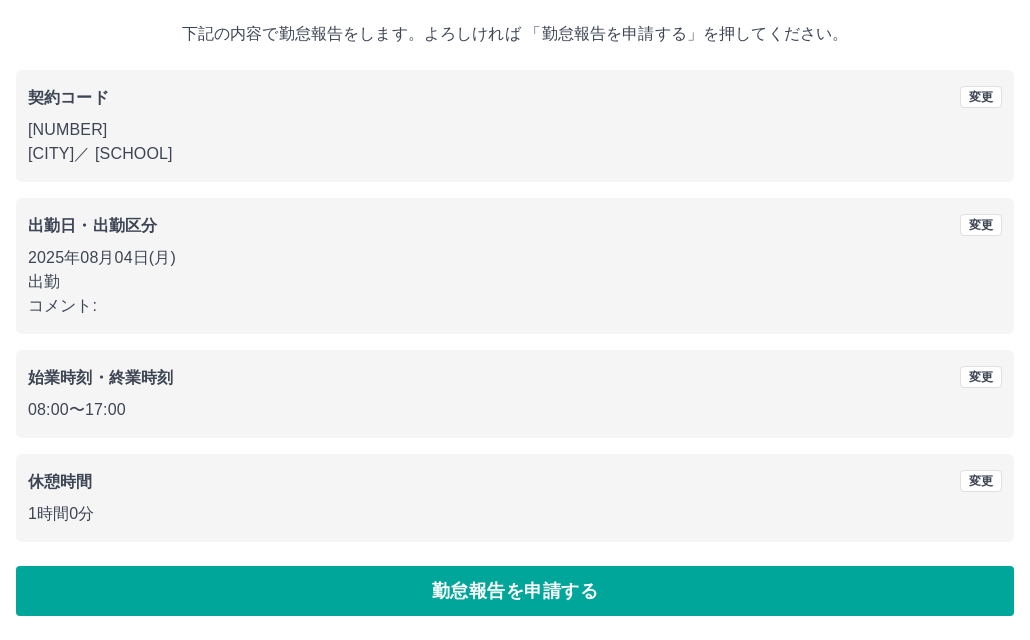 click on "勤怠報告を申請する" at bounding box center (515, 591) 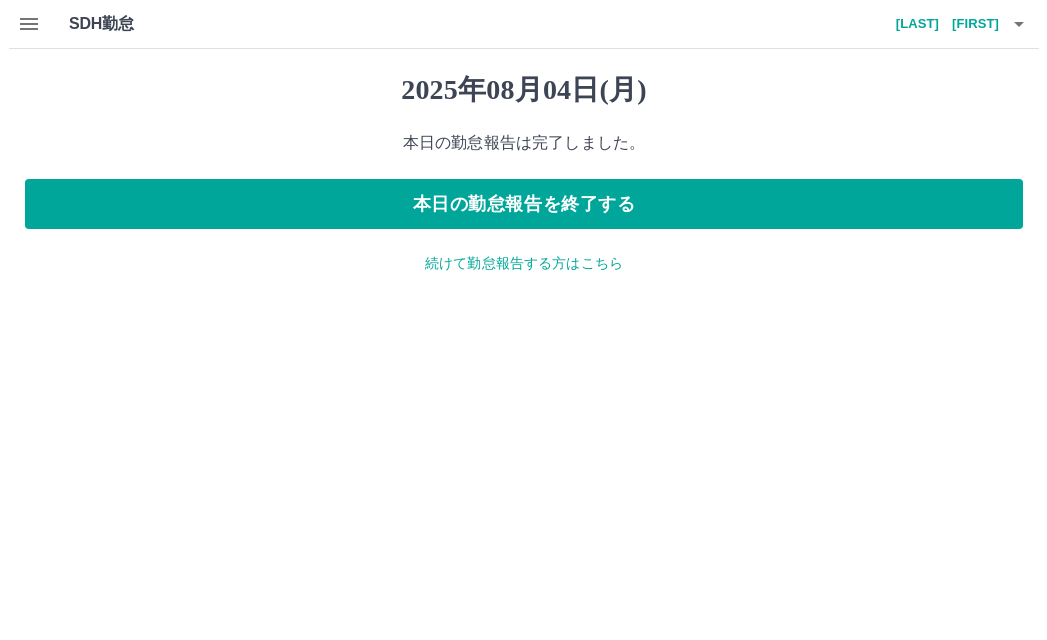 scroll, scrollTop: 0, scrollLeft: 0, axis: both 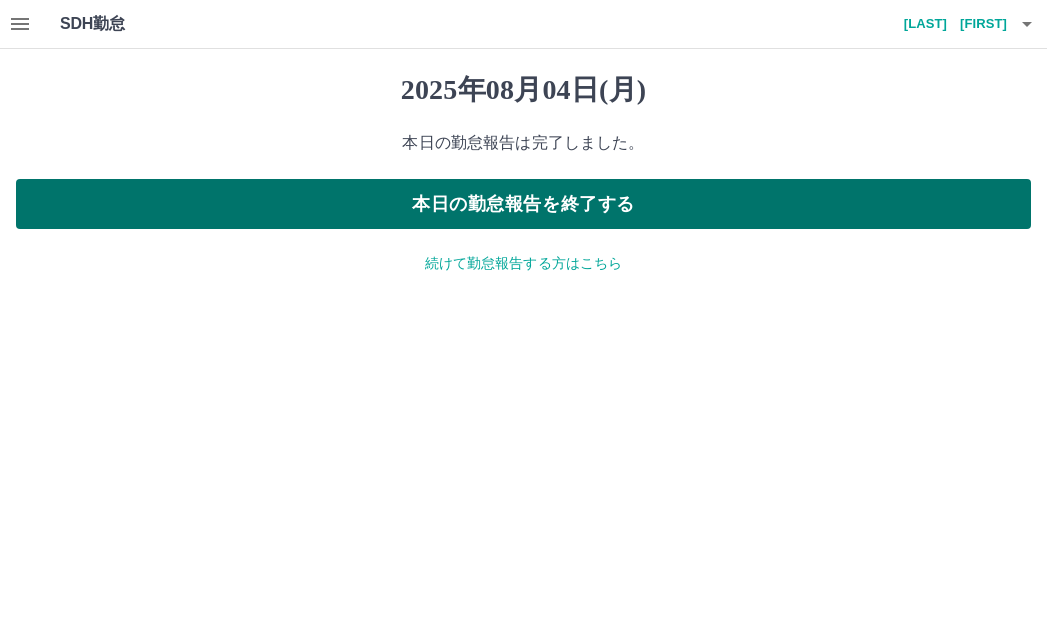 click on "本日の勤怠報告を終了する" at bounding box center [523, 204] 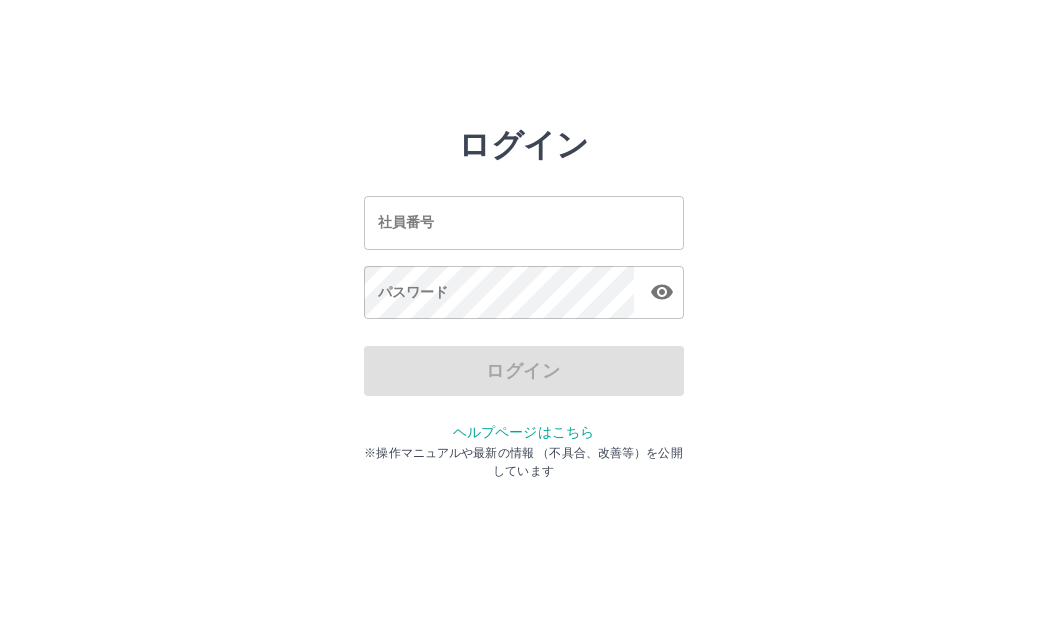 scroll, scrollTop: 0, scrollLeft: 0, axis: both 